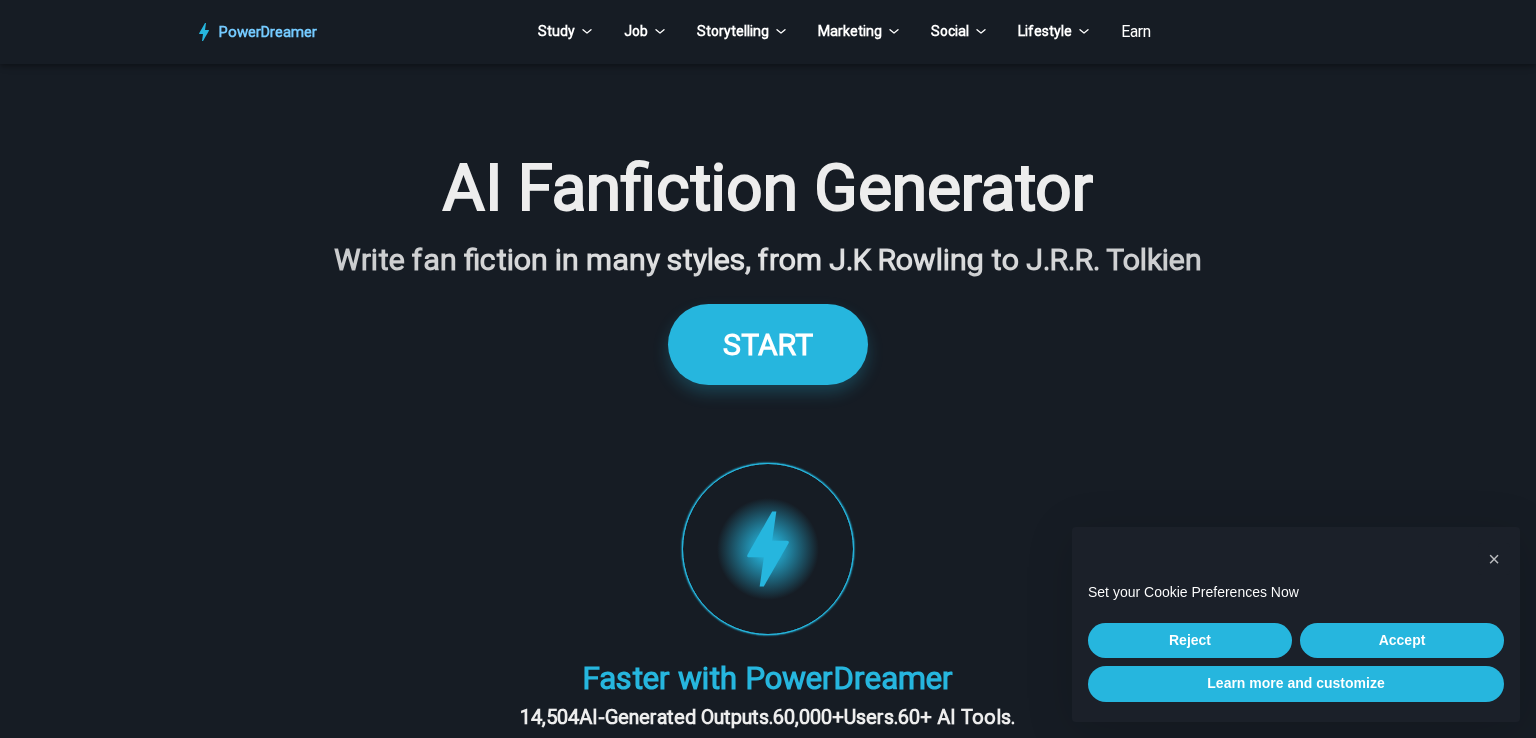 scroll, scrollTop: 0, scrollLeft: 0, axis: both 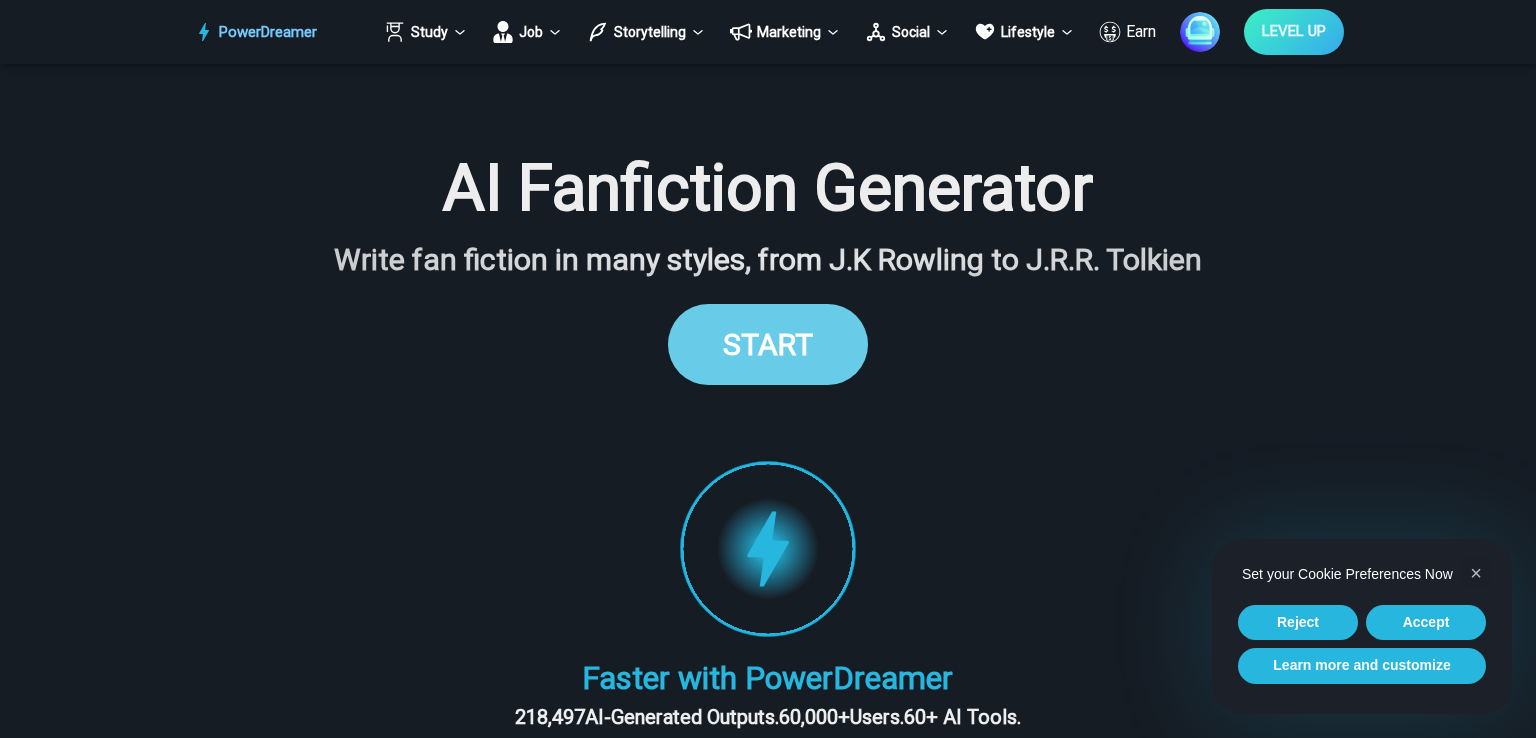 click on "START" at bounding box center [768, 344] 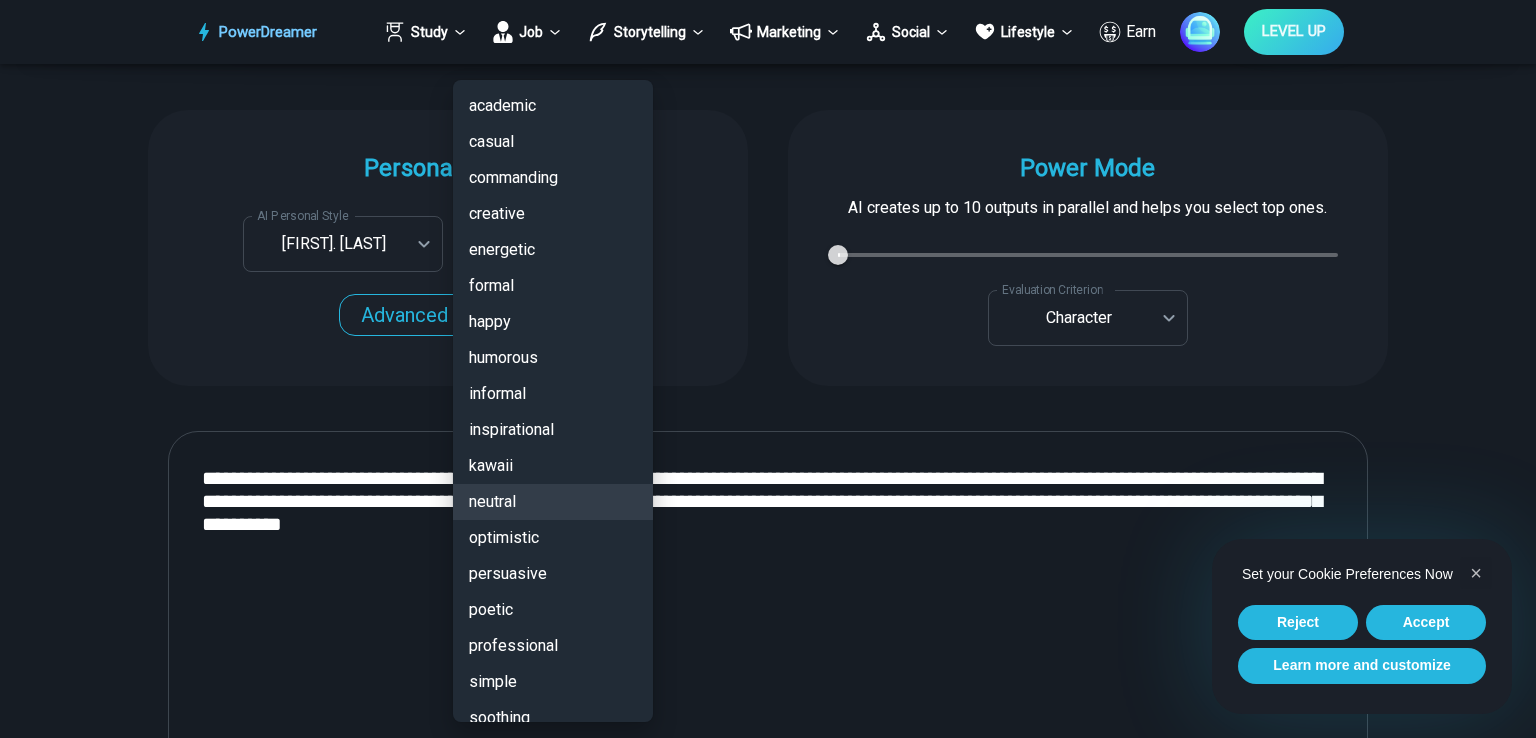 click on "PowerDreamer Study Job Storytelling Marketing Social Lifestyle Earn LEVEL UP AI Fanfiction Generator Write fan fiction in many styles, from J.K [LAST] to J.R.R. [LAST] START Faster with PowerDreamer [NUMBER] AI-Generated Outputs. 60,000+ PowerDreamer Users. 60+ AI Tools. PowerDreamer saved me a ton of stress and even more time. Highly recommend. [FIRST] [LAST] is a writer and producer with experience at Morning Rush, [STATE] PBS, Metro Weekly and The Washington Times I received a job offer today that your awesome website helped me get. Thank you! I will be singing your praises. Matt S. signed up to PowerDreamer November 30th 2023 and received his job offer February 1st 2024 Absolutely love this program!! I'm usually hesitant to pay for anything without being able to try it for free first. However, I was desperate to get resume writing help and this program far exceeded my expectations! I have been telling anyone I know looking for a job to try it. Maura Duffy Tyler D., Product Manager in E-Commerce Age 18" at bounding box center (768, 2809) 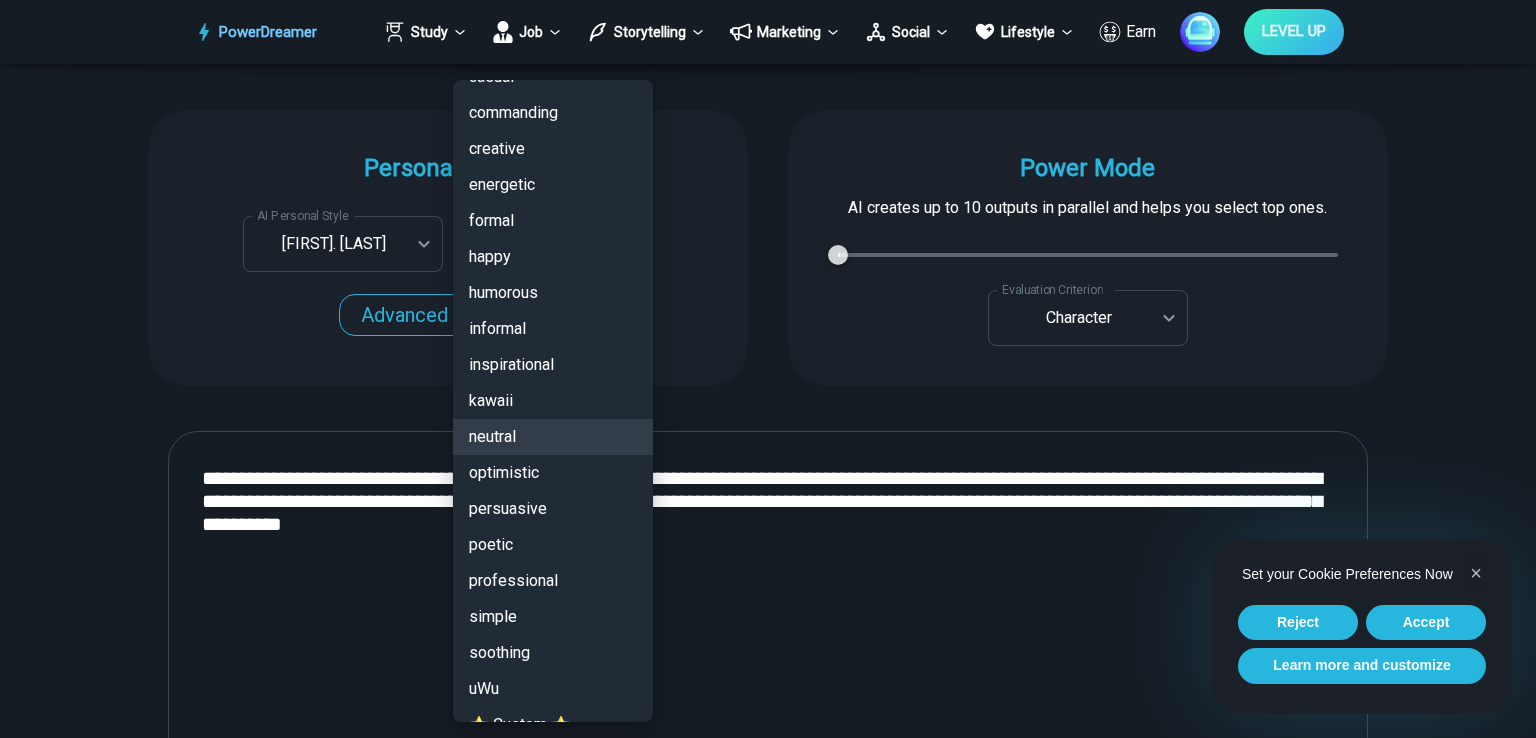 scroll, scrollTop: 94, scrollLeft: 0, axis: vertical 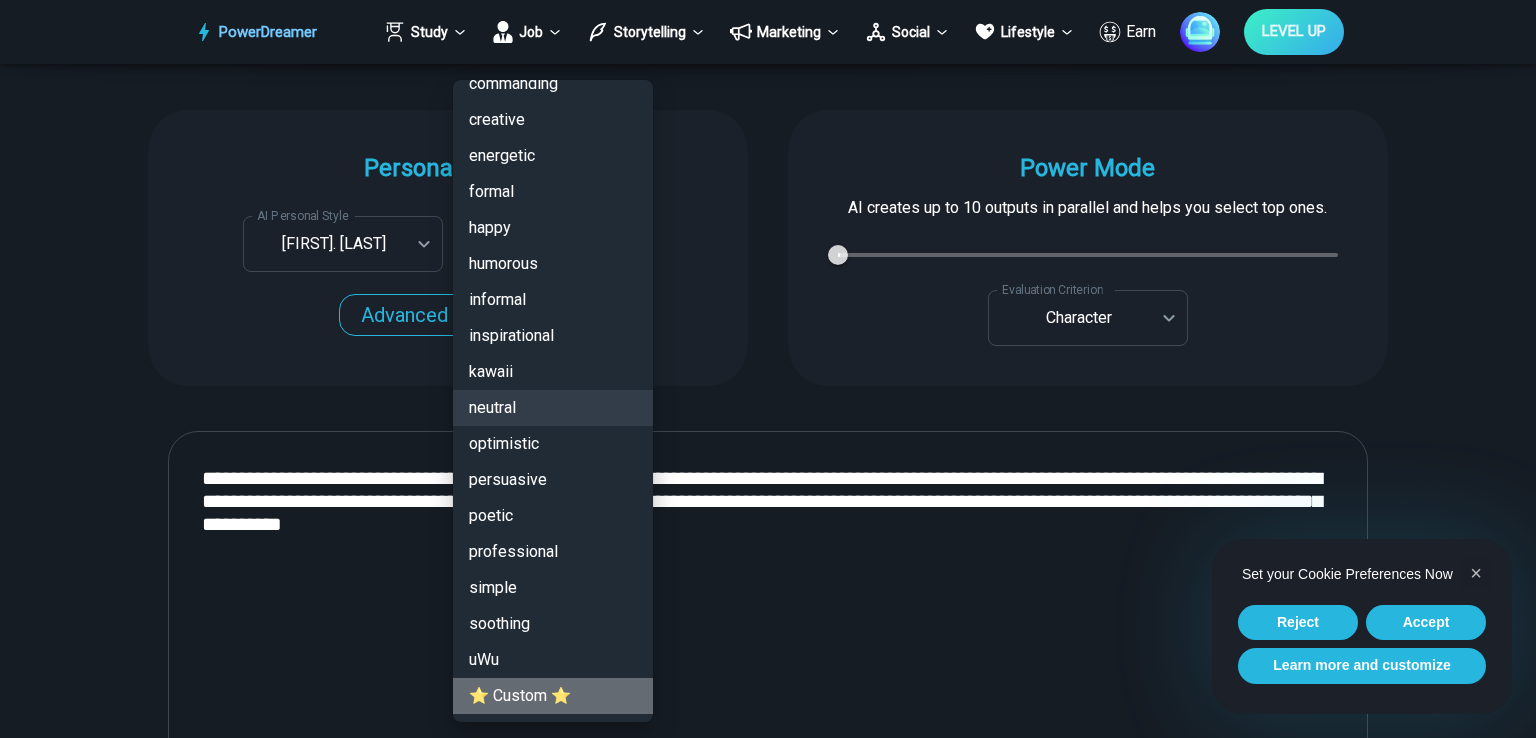 click on "⭐ Custom ⭐" at bounding box center (553, 696) 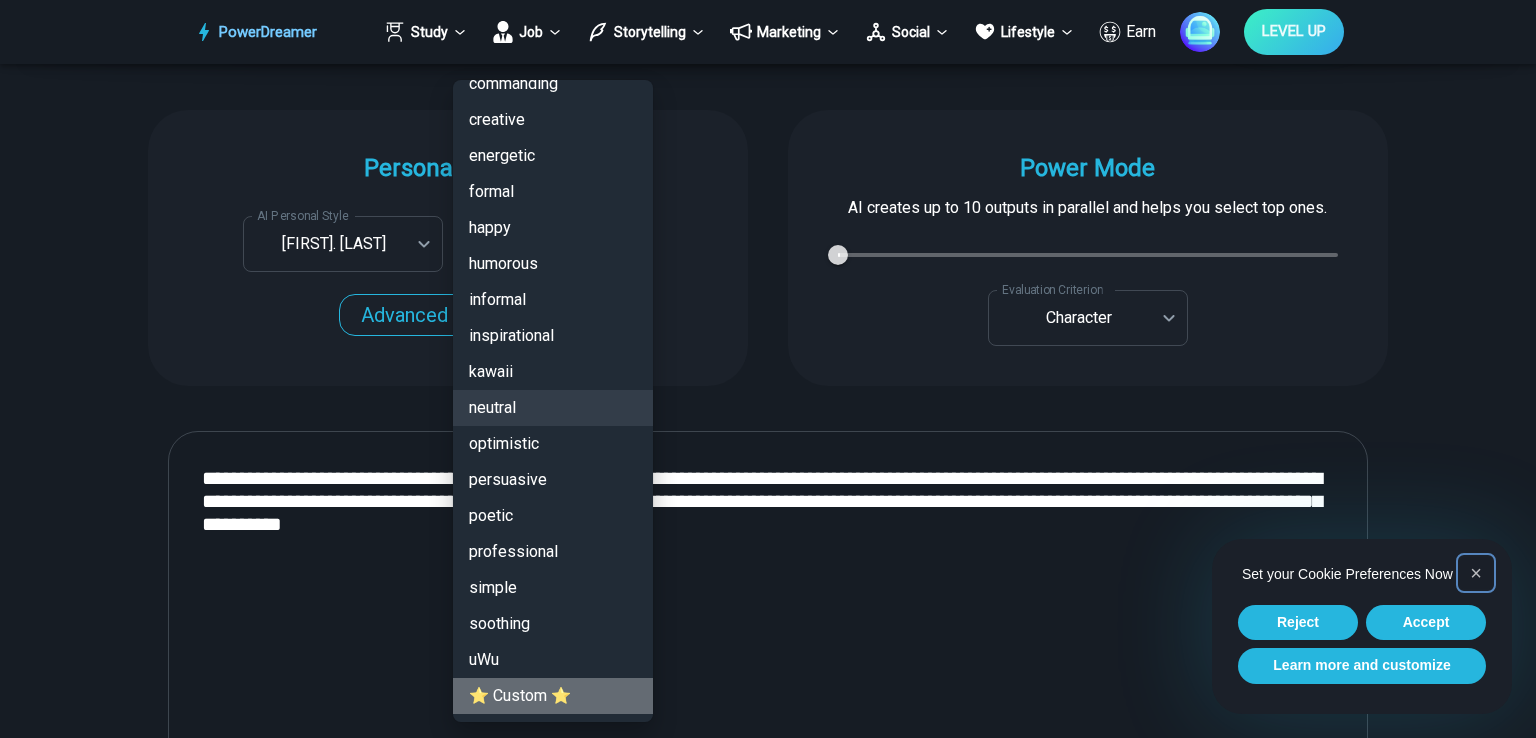 type on "**********" 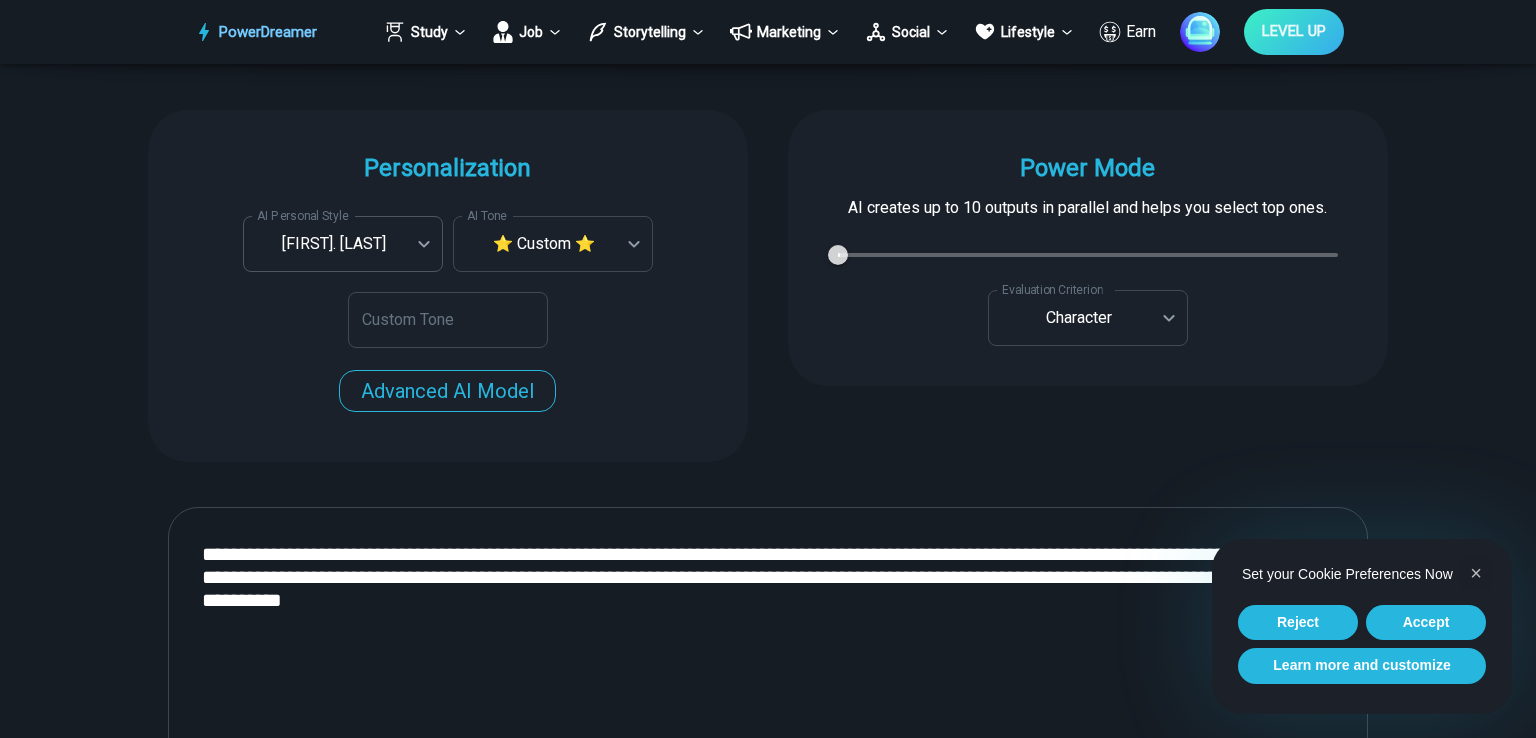 click on "PowerDreamer Study Job Storytelling Marketing Social Lifestyle Earn LEVEL UP AI Fanfiction Generator Write fan fiction in many styles, from J.K [LAST] to J.R.R. [LAST] START Faster with PowerDreamer [NUMBER] AI-Generated Outputs. 60,000+ PowerDreamer Users. 60+ AI Tools. PowerDreamer saved me a ton of stress and even more time. Highly recommend. [FIRST] [LAST] is a writer and producer with experience at Morning Rush, [STATE] PBS, Metro Weekly and The Washington Times I received a job offer today that your awesome website helped me get. Thank you! I will be singing your praises. Matt S. signed up to PowerDreamer November 30th 2023 and received his job offer February 1st 2024 Absolutely love this program!! I'm usually hesitant to pay for anything without being able to try it for free first. However, I was desperate to get resume writing help and this program far exceeded my expectations! I have been telling anyone I know looking for a job to try it. Maura Duffy Tyler D., Product Manager in E-Commerce Age 18" at bounding box center [768, 2847] 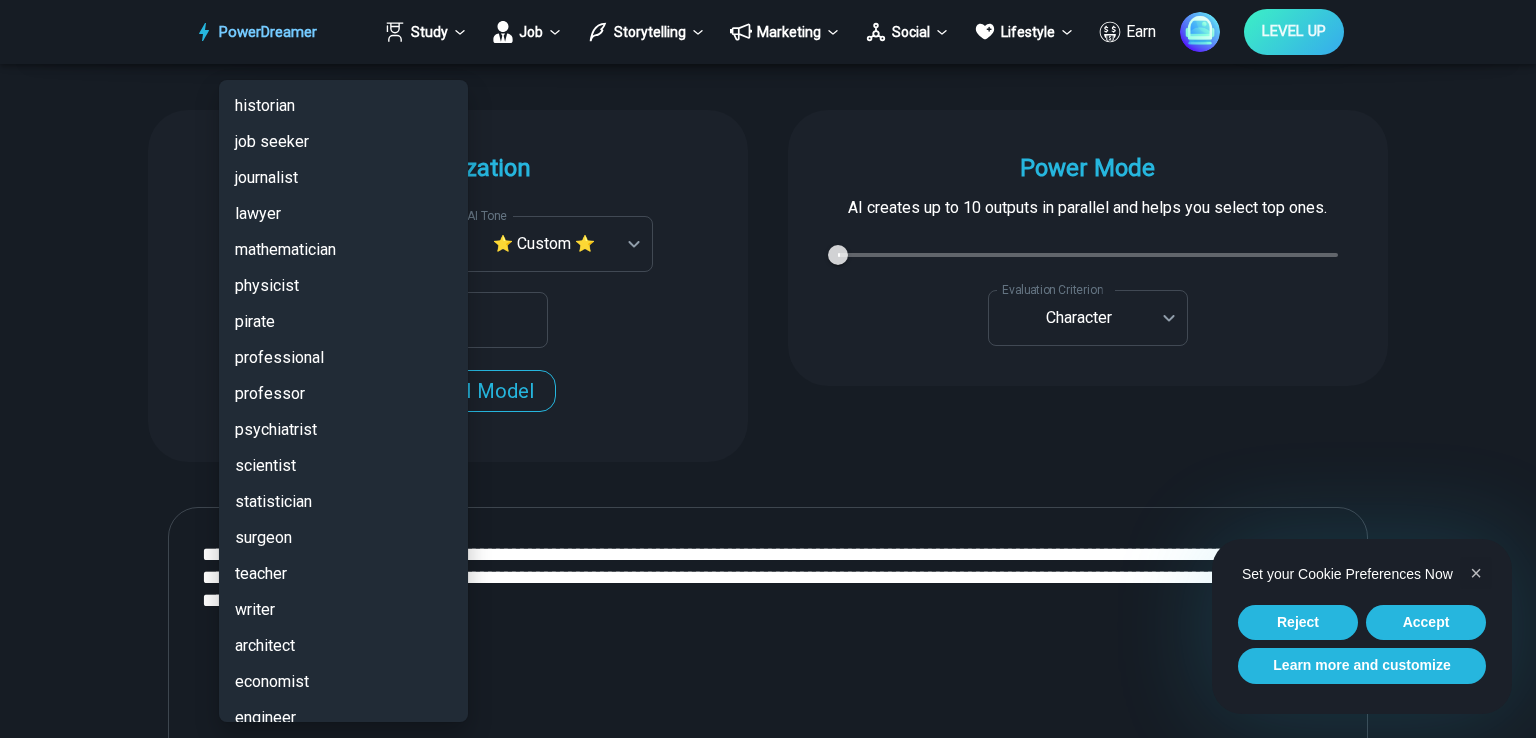 scroll, scrollTop: 4666, scrollLeft: 0, axis: vertical 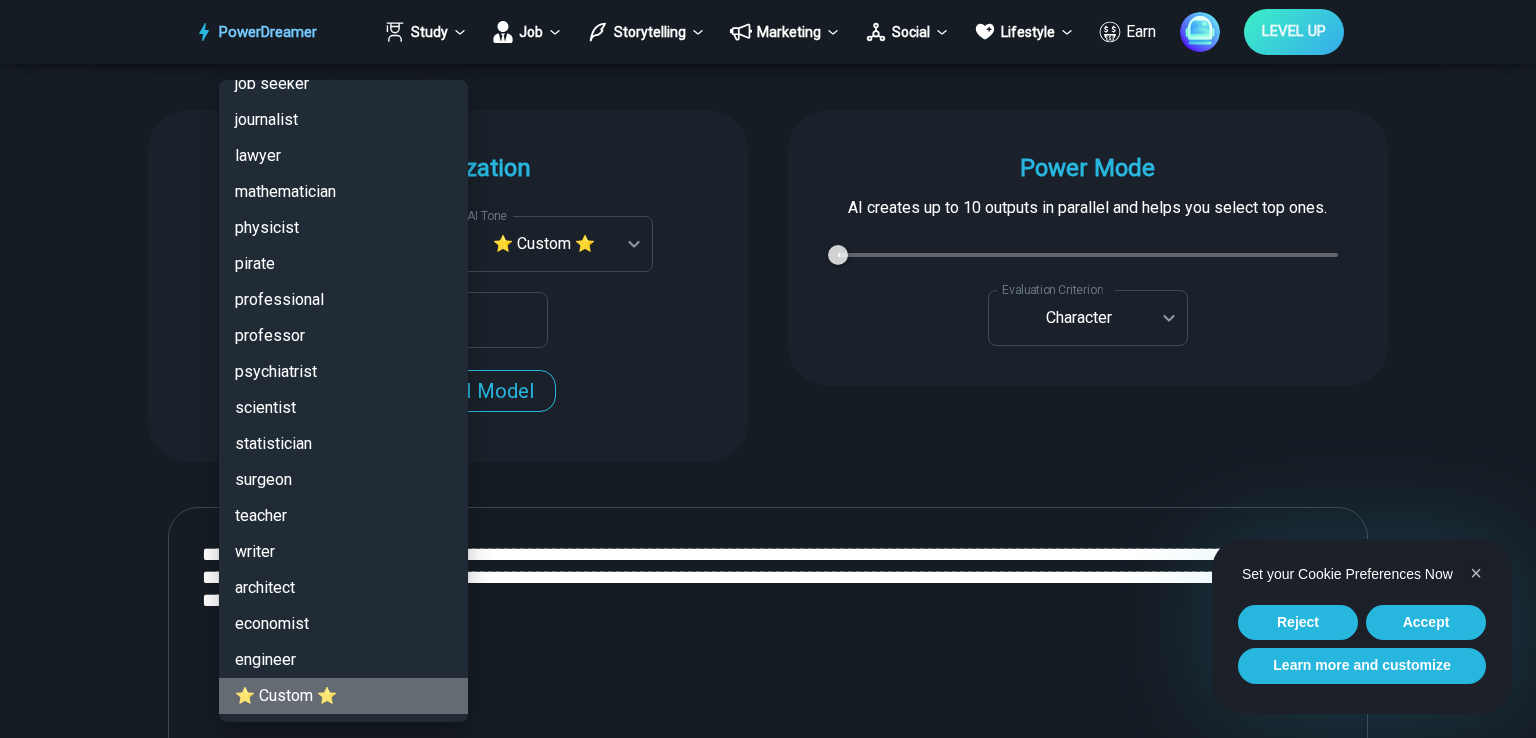 click on "⭐ Custom ⭐" at bounding box center (343, 696) 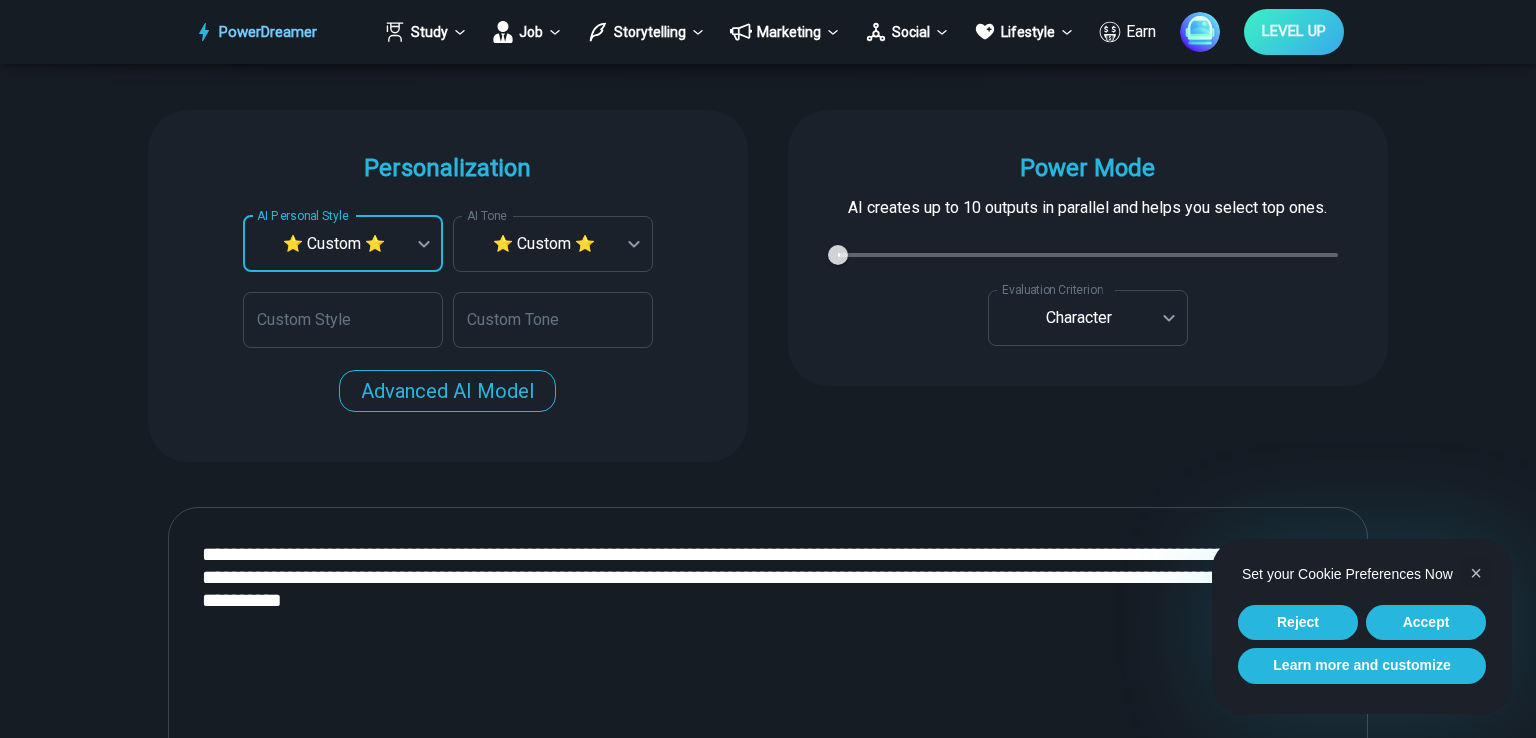 type on "*" 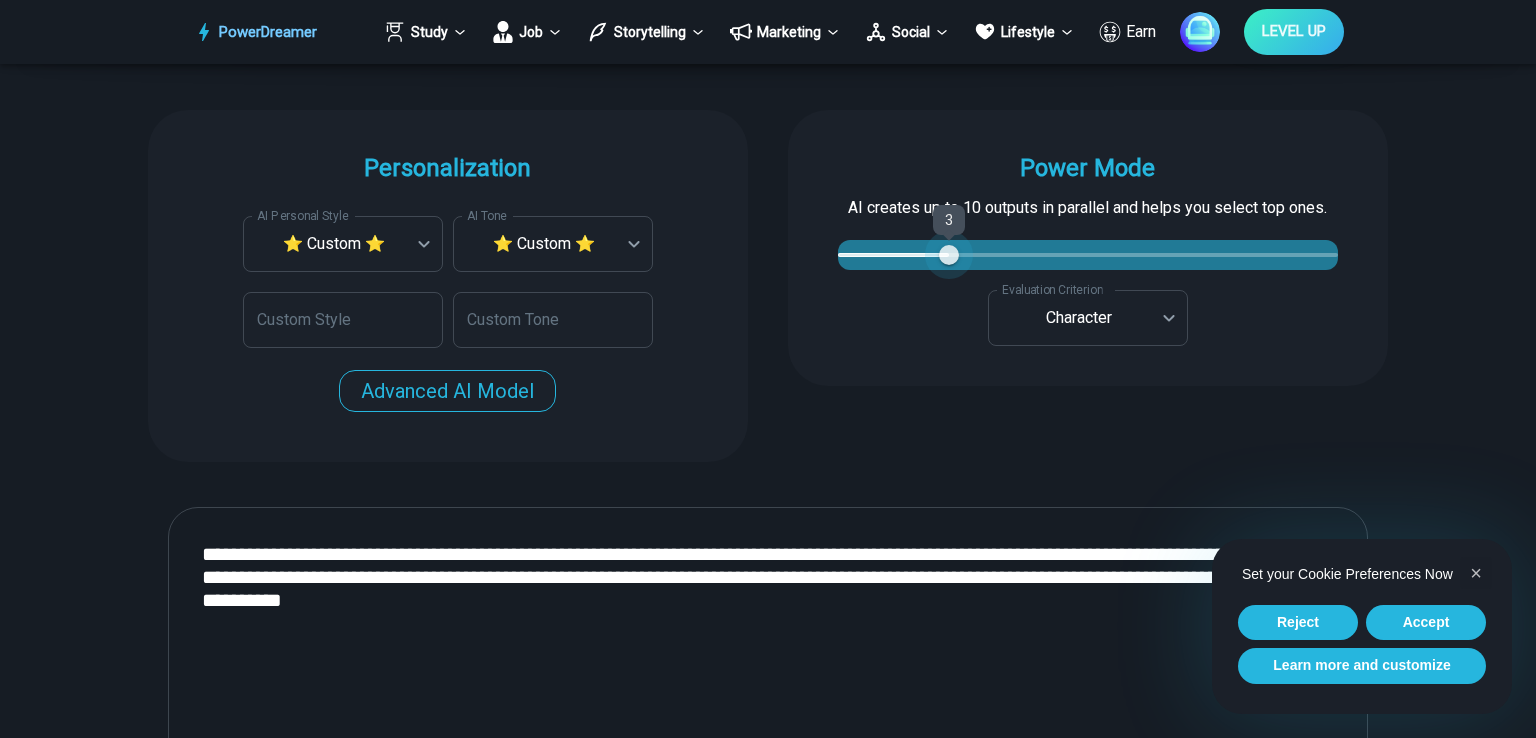 type on "*" 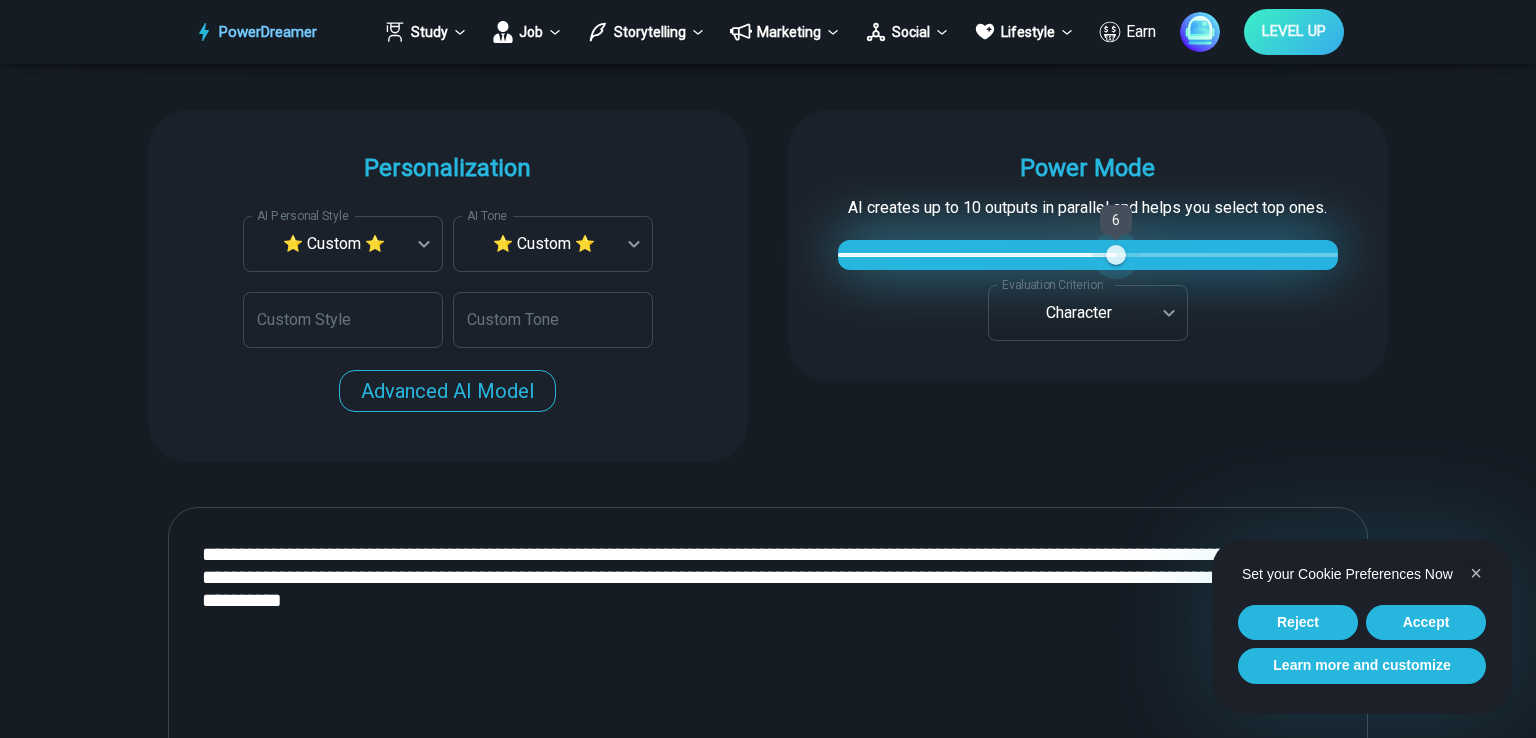 type on "*" 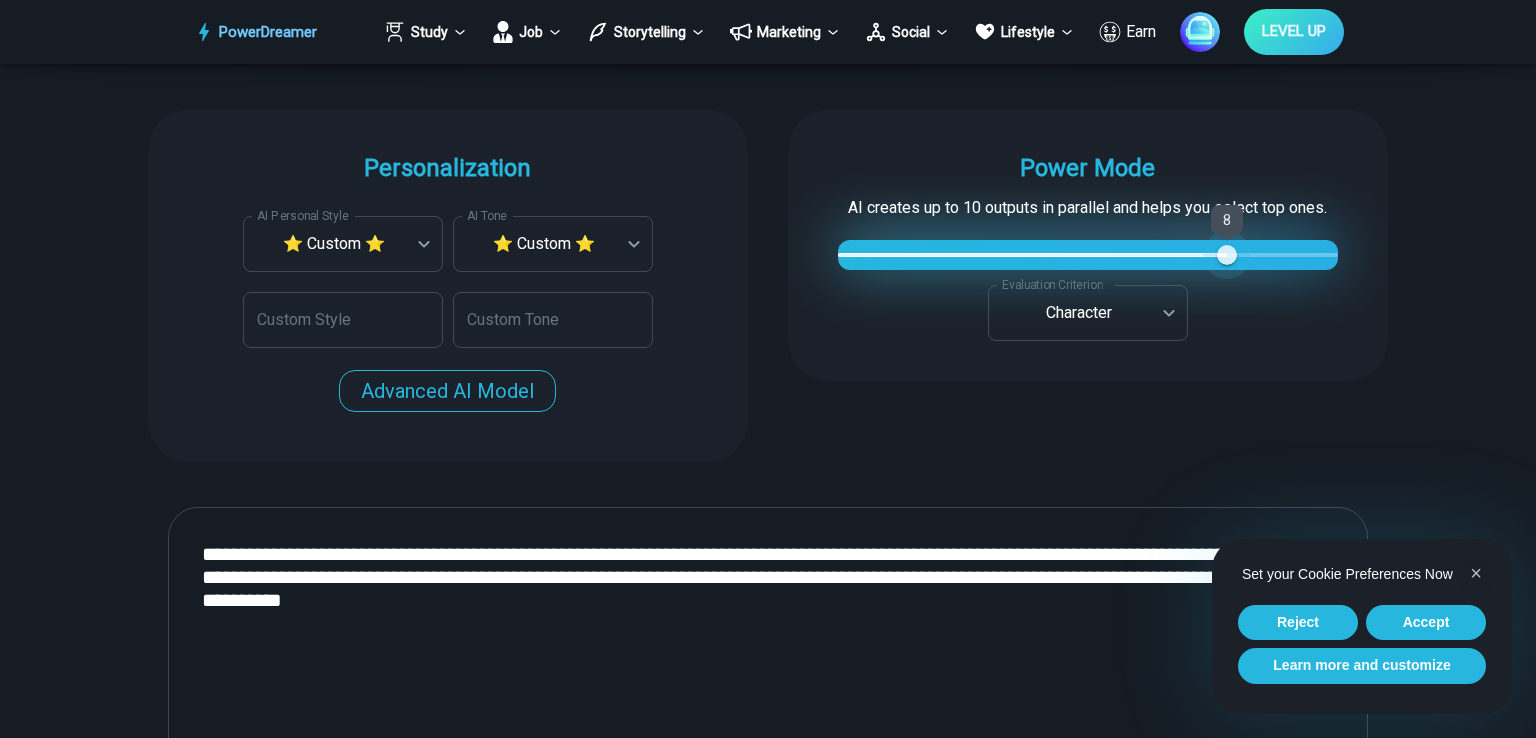 type on "*" 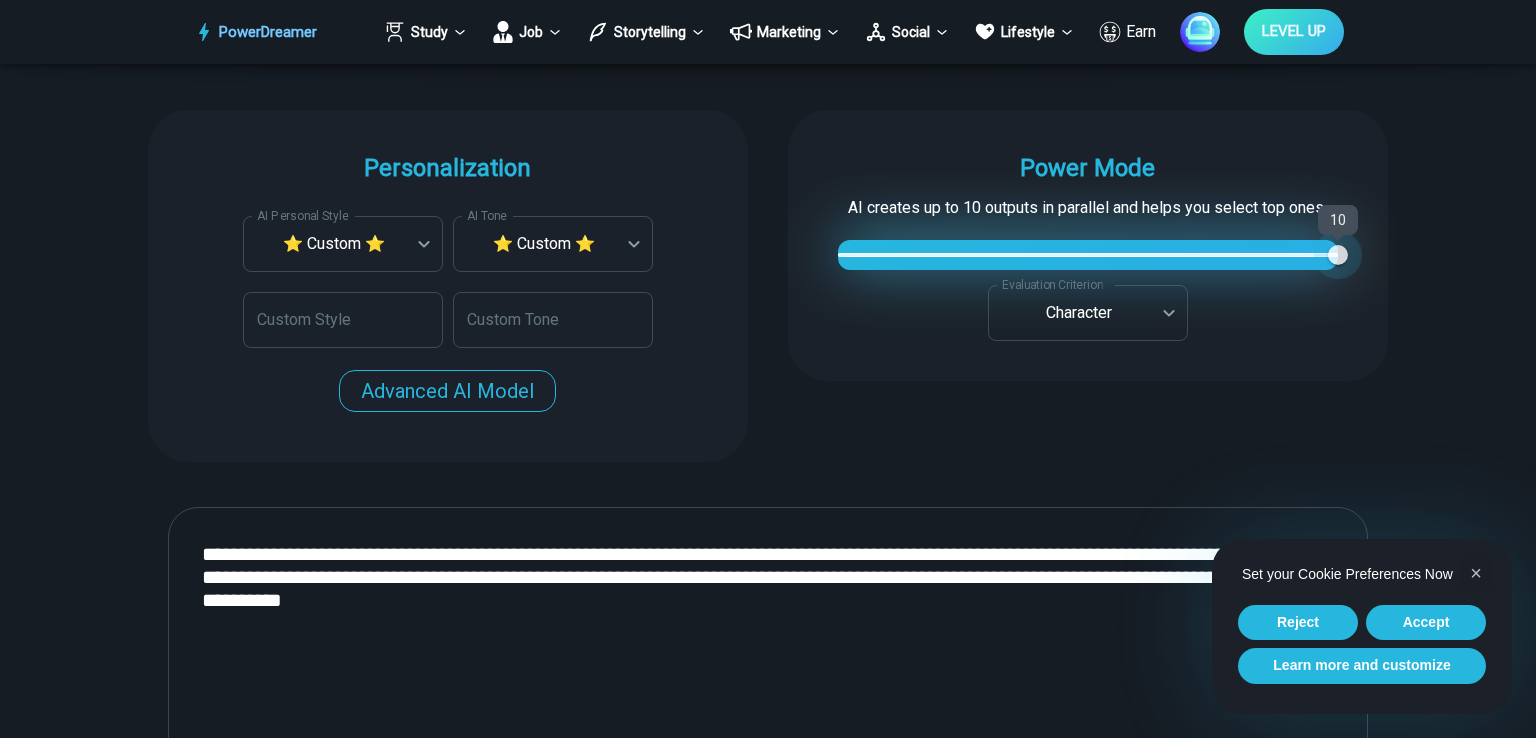 drag, startPoint x: 860, startPoint y: 251, endPoint x: 1363, endPoint y: 257, distance: 503.0358 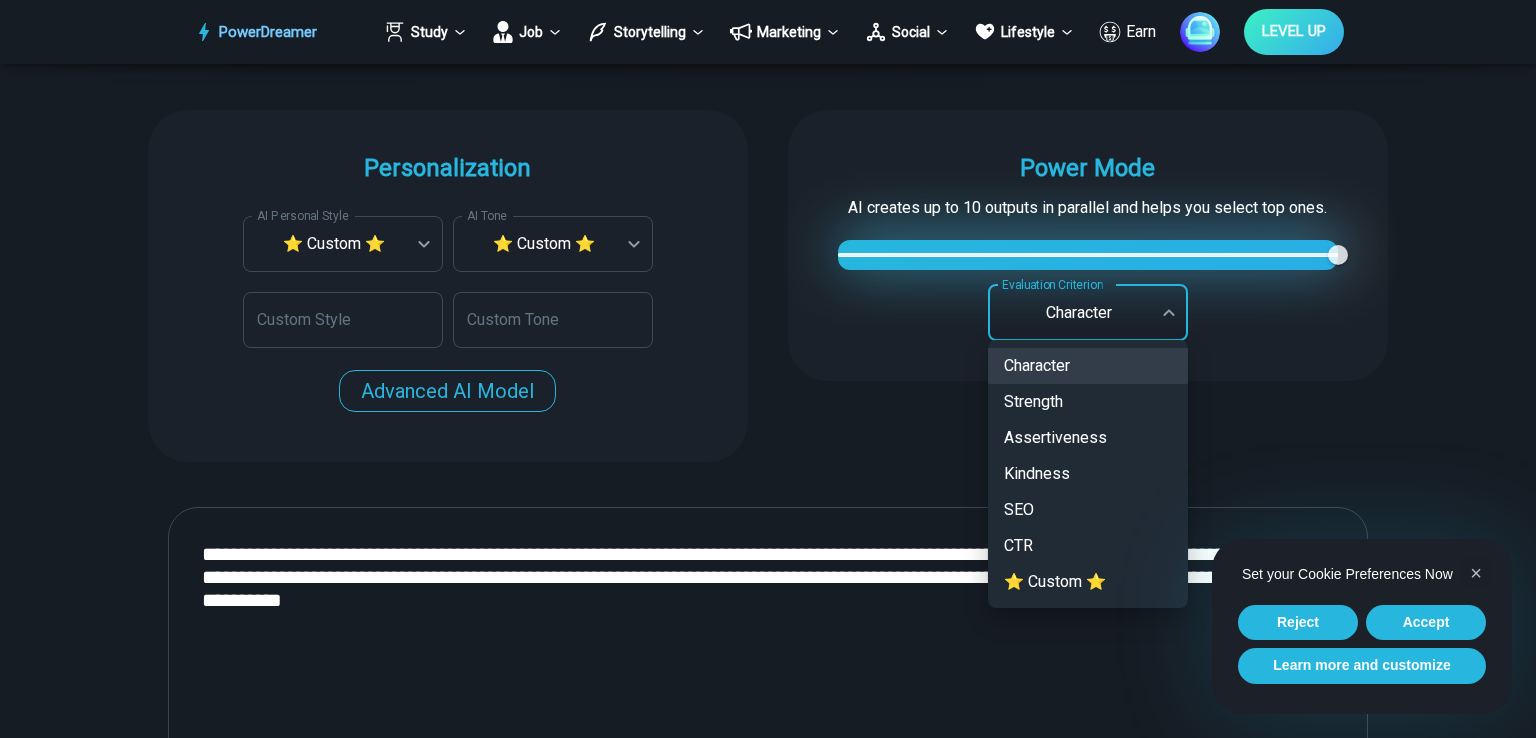 click on "PowerDreamer Study Job Storytelling Marketing Social Lifestyle Earn LEVEL UP AI Fanfiction Generator Write fan fiction in many styles, from J.K [LAST] to J.R.R. [LAST] START Faster with PowerDreamer [NUMBER] AI-Generated Outputs. 60,000+ PowerDreamer Users. 60+ AI Tools. PowerDreamer saved me a ton of stress and even more time. Highly recommend. [FIRST] [LAST] is a writer and producer with experience at Morning Rush, [STATE] PBS, Metro Weekly and The Washington Times I received a job offer today that your awesome website helped me get. Thank you! I will be singing your praises. Matt S. signed up to PowerDreamer November 30th 2023 and received his job offer February 1st 2024 Absolutely love this program!! I'm usually hesitant to pay for anything without being able to try it for free first. However, I was desperate to get resume writing help and this program far exceeded my expectations! I have been telling anyone I know looking for a job to try it. Maura Duffy Tyler D., Product Manager in E-Commerce Age 18" at bounding box center (768, 2847) 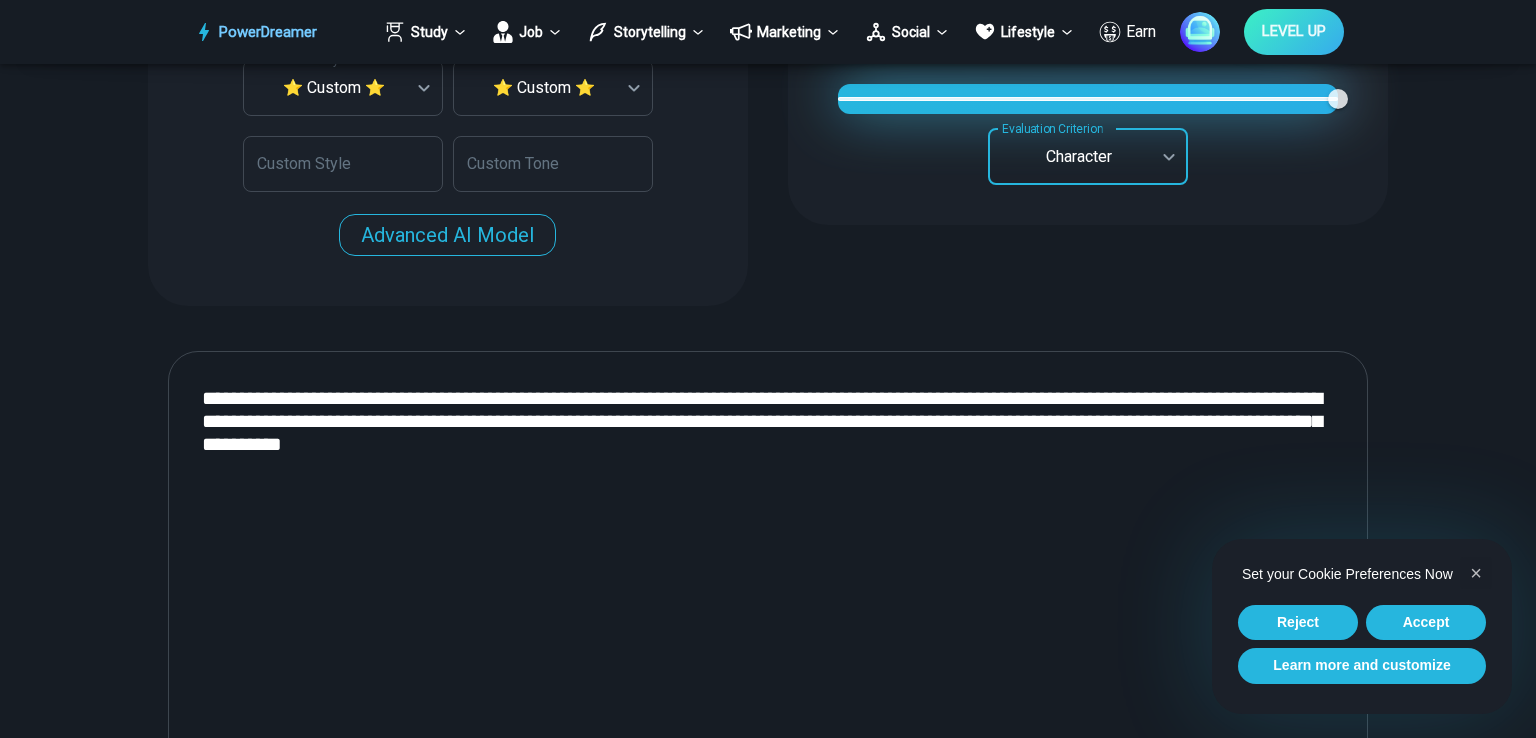scroll, scrollTop: 2235, scrollLeft: 0, axis: vertical 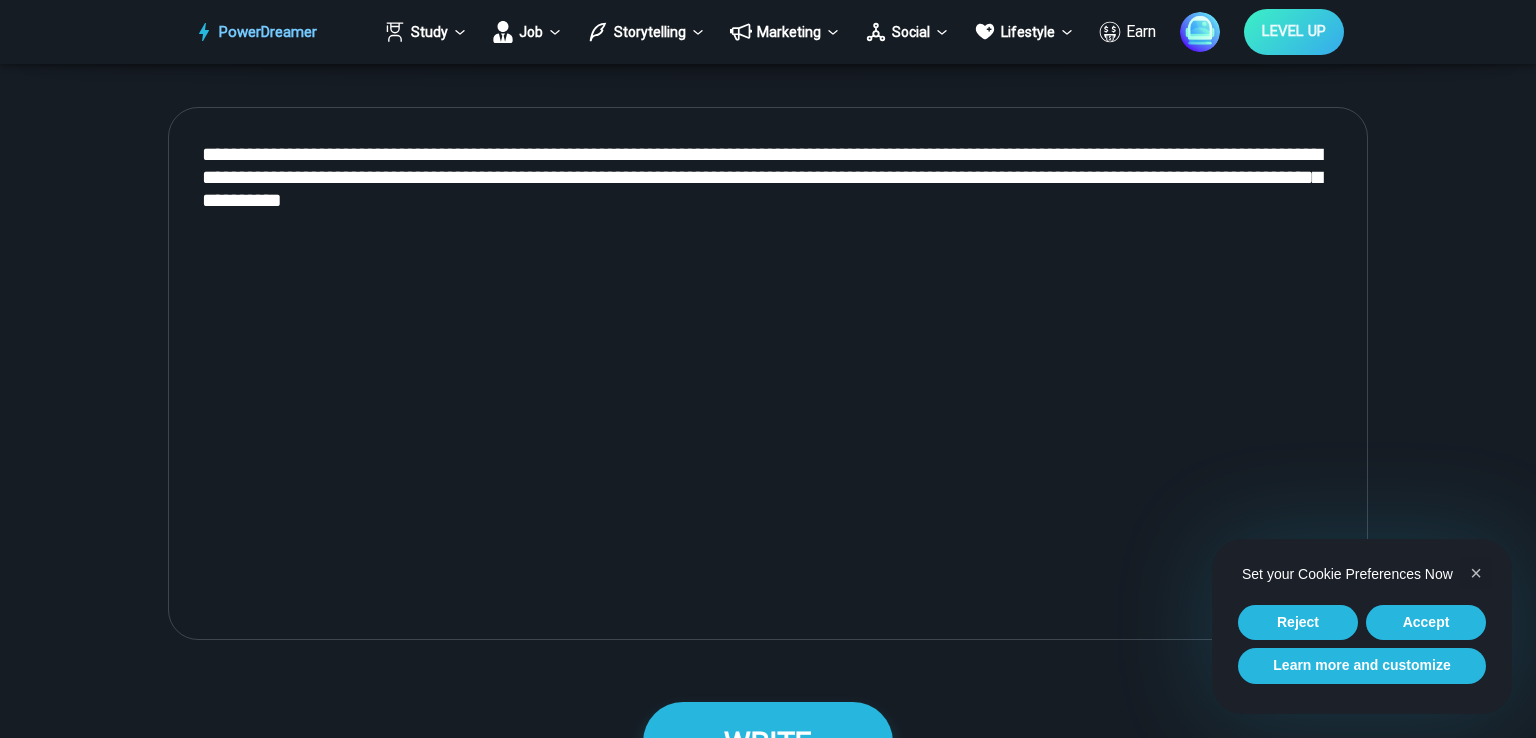 drag, startPoint x: 460, startPoint y: 223, endPoint x: 359, endPoint y: 150, distance: 124.61942 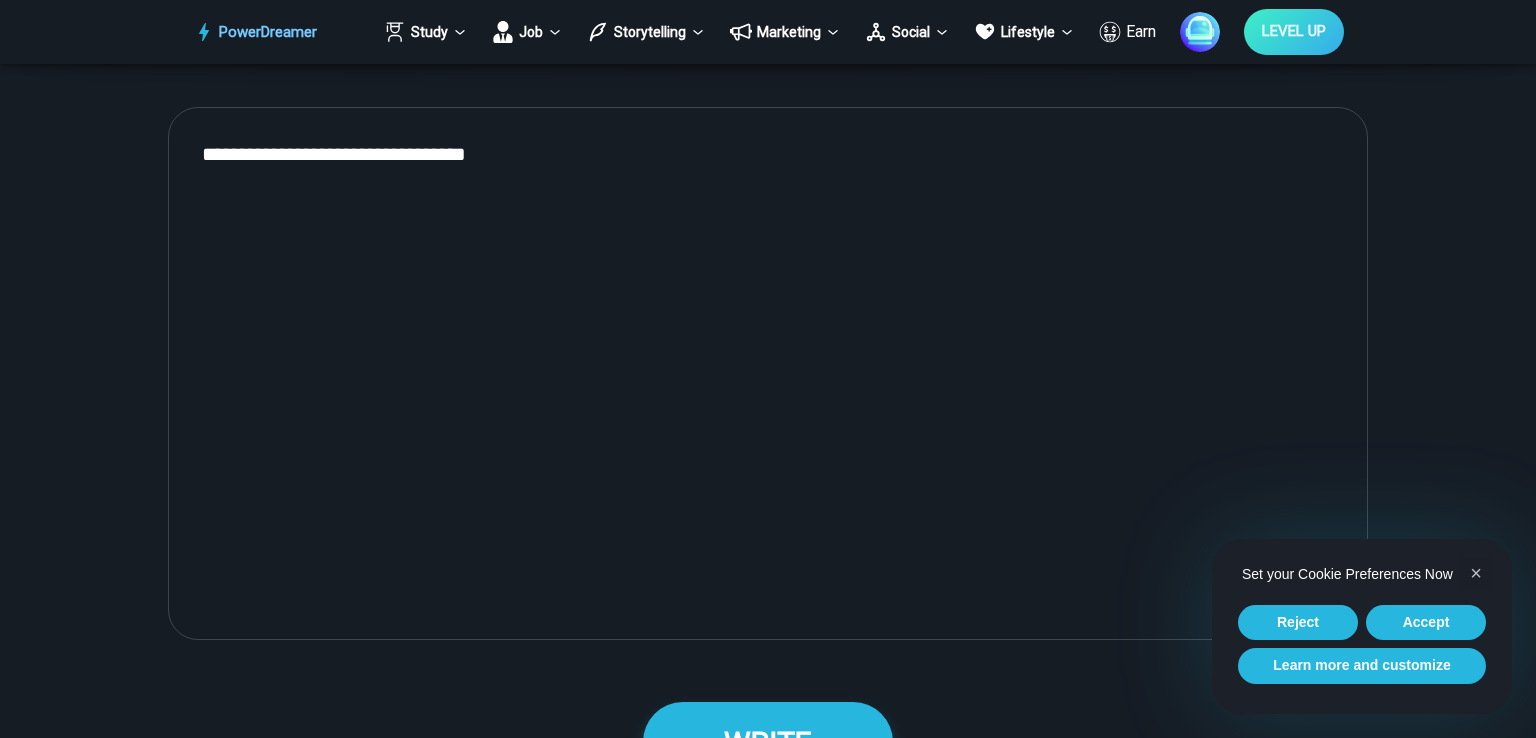 click on "**********" at bounding box center [768, 373] 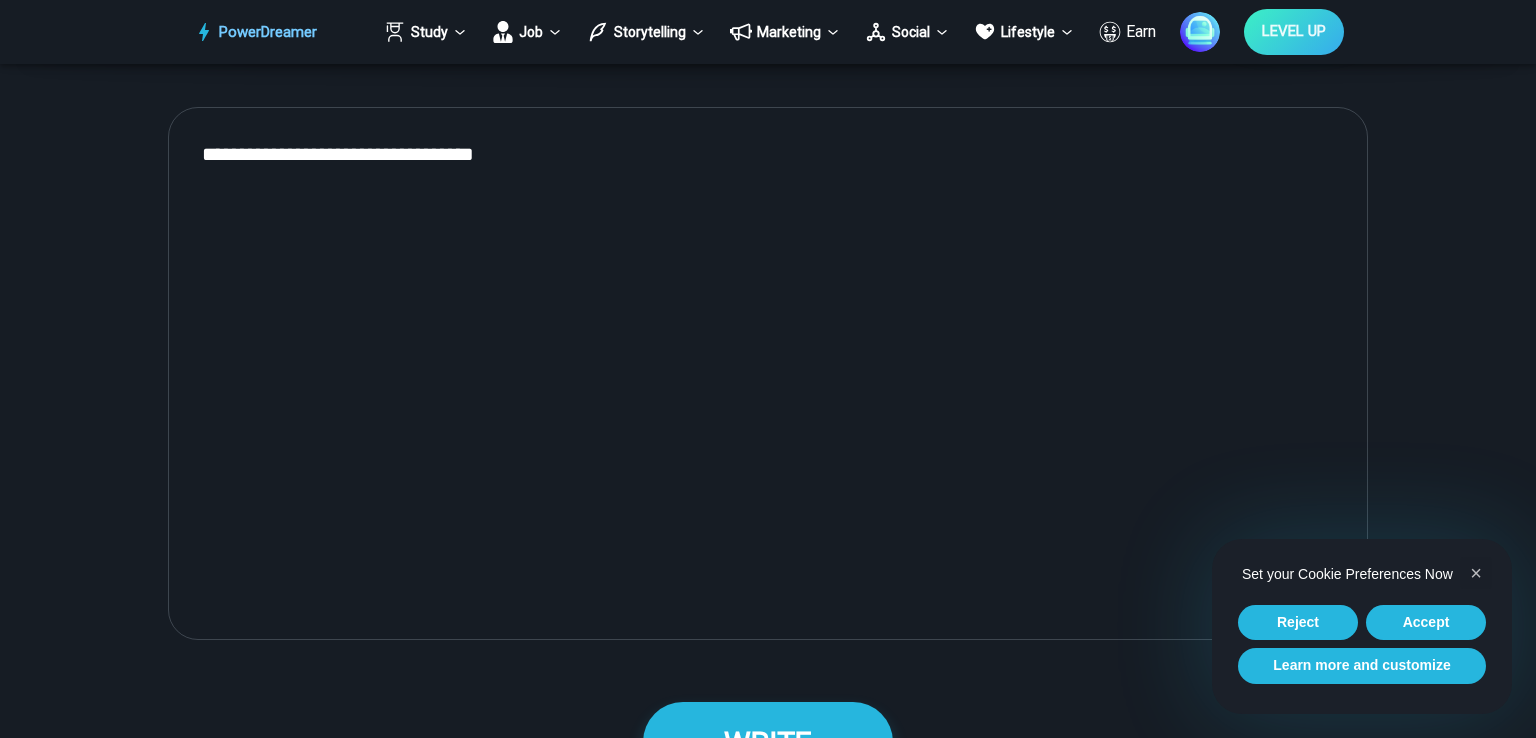 paste on "**********" 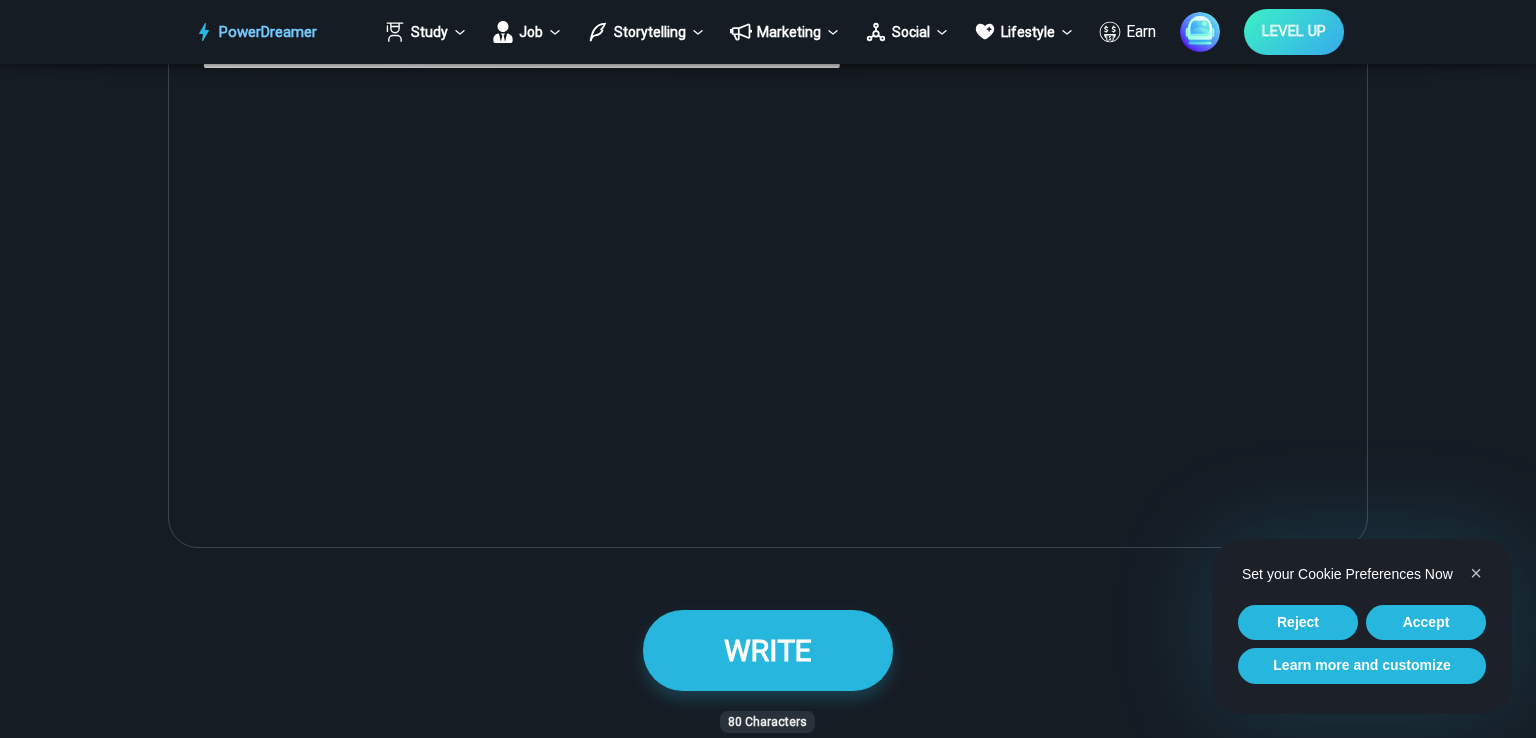 scroll, scrollTop: 2435, scrollLeft: 0, axis: vertical 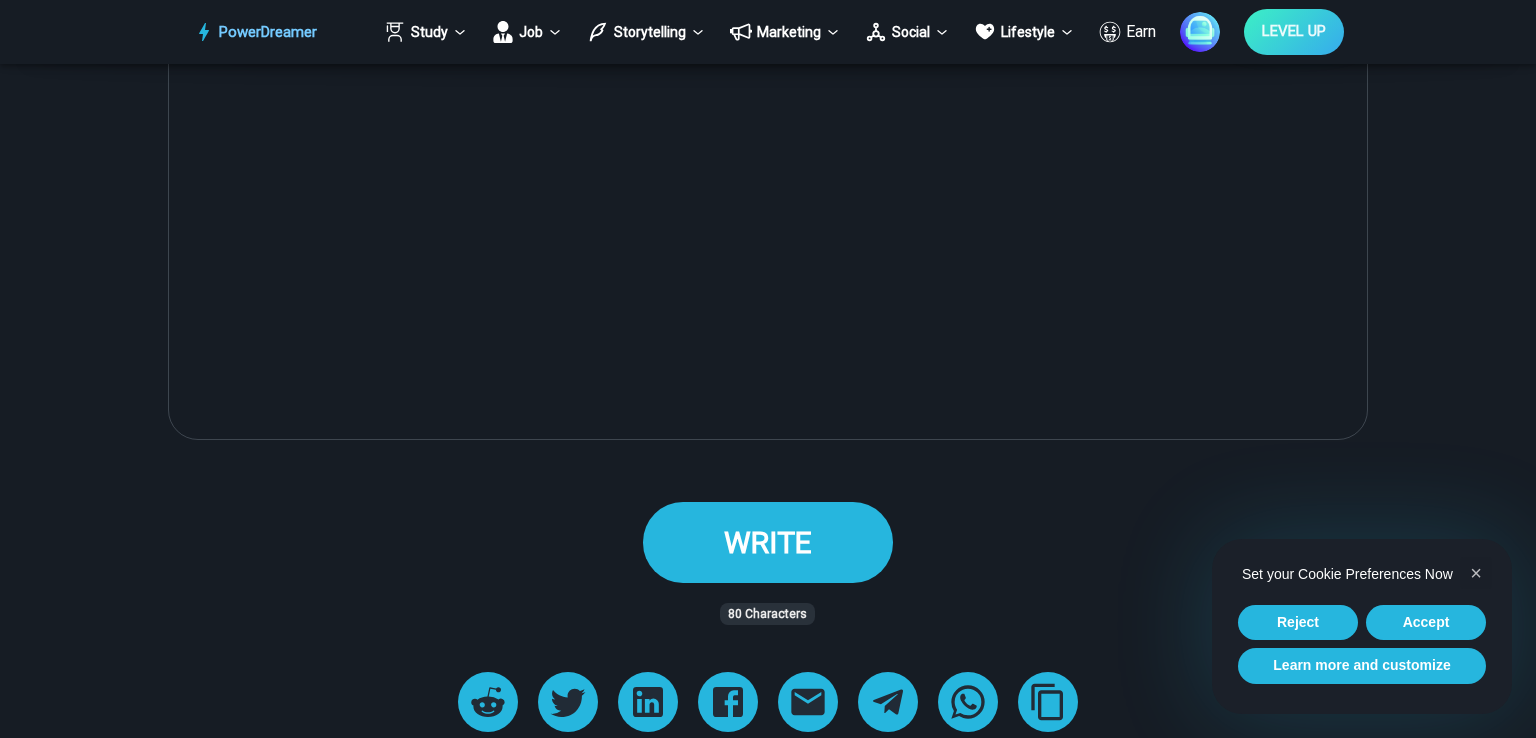 type on "**********" 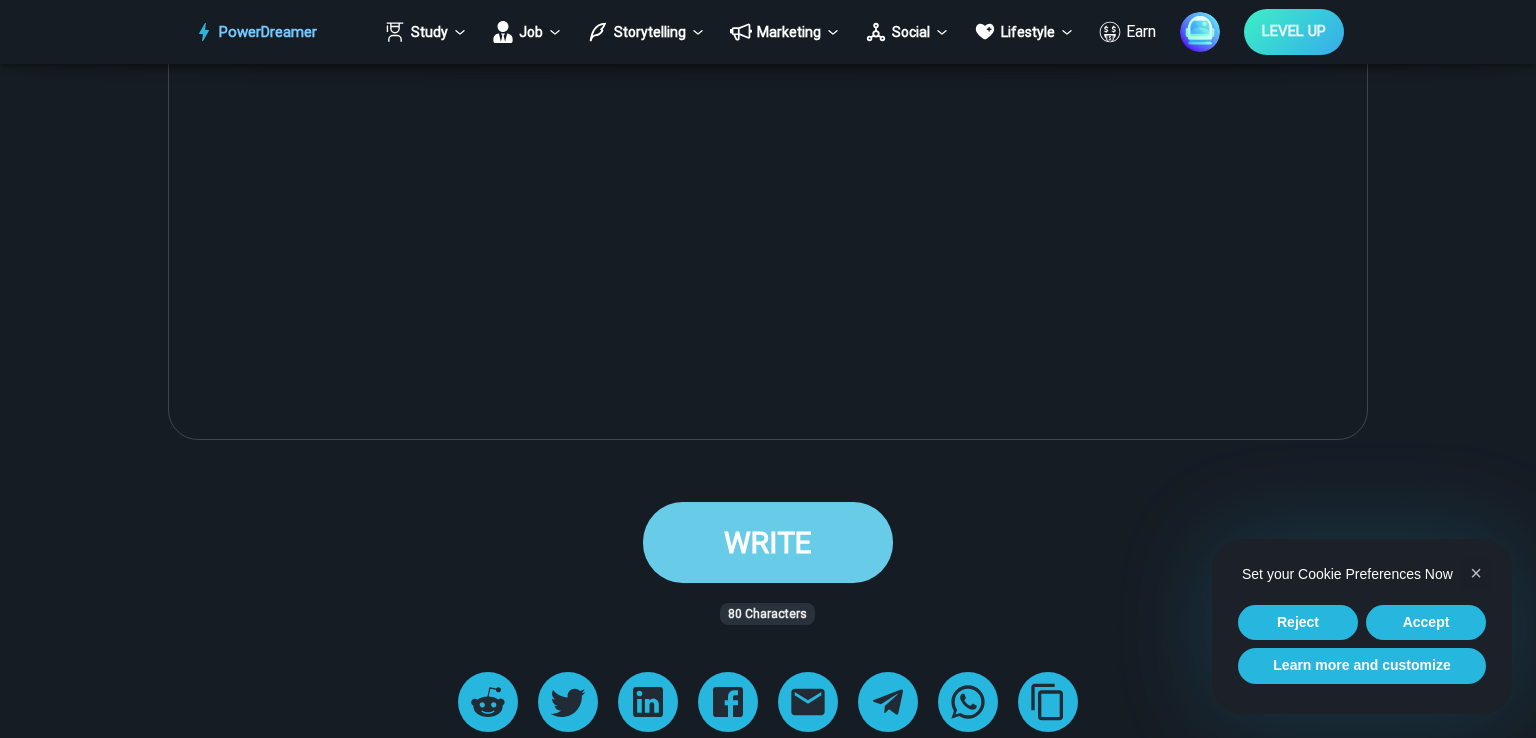 click on "WRITE" at bounding box center (768, 542) 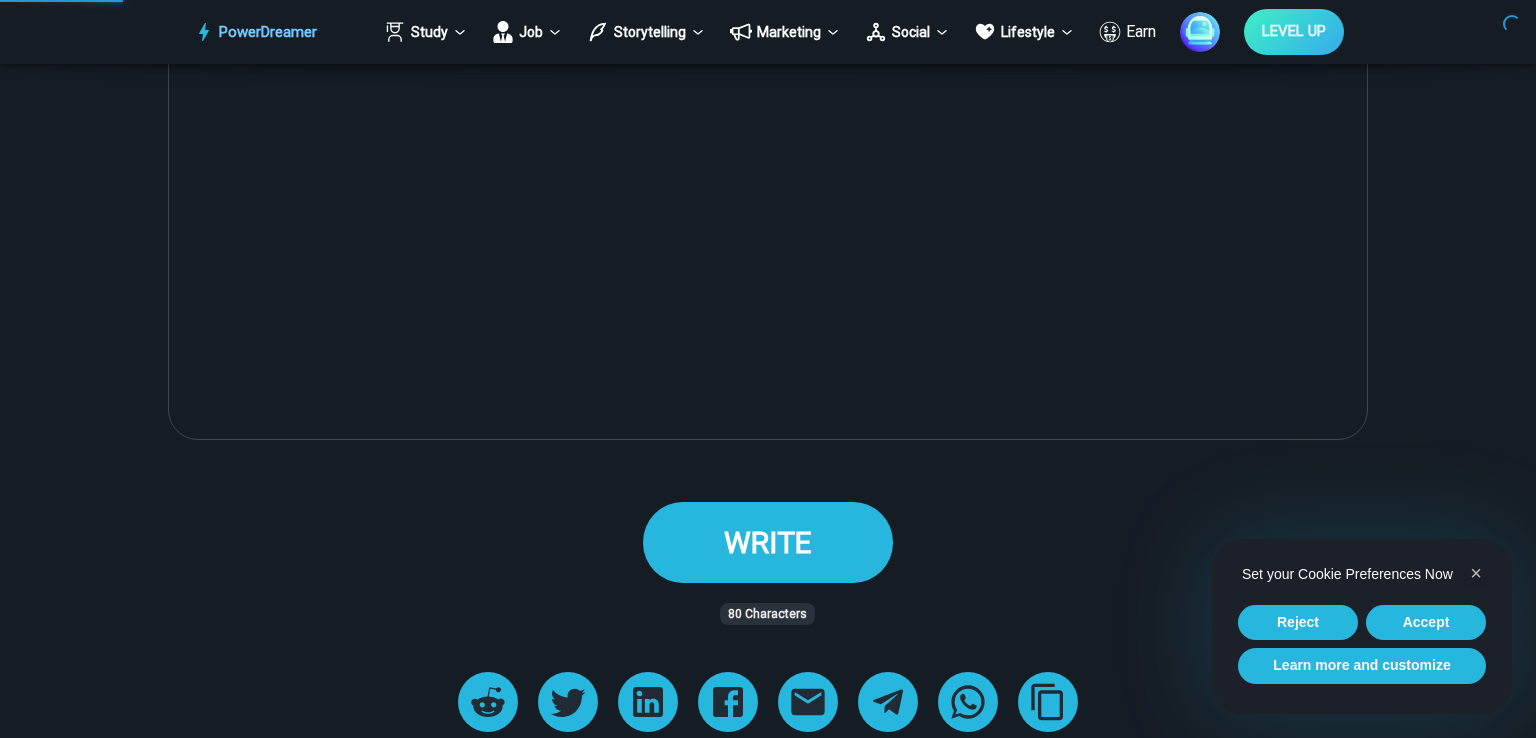 scroll, scrollTop: 0, scrollLeft: 0, axis: both 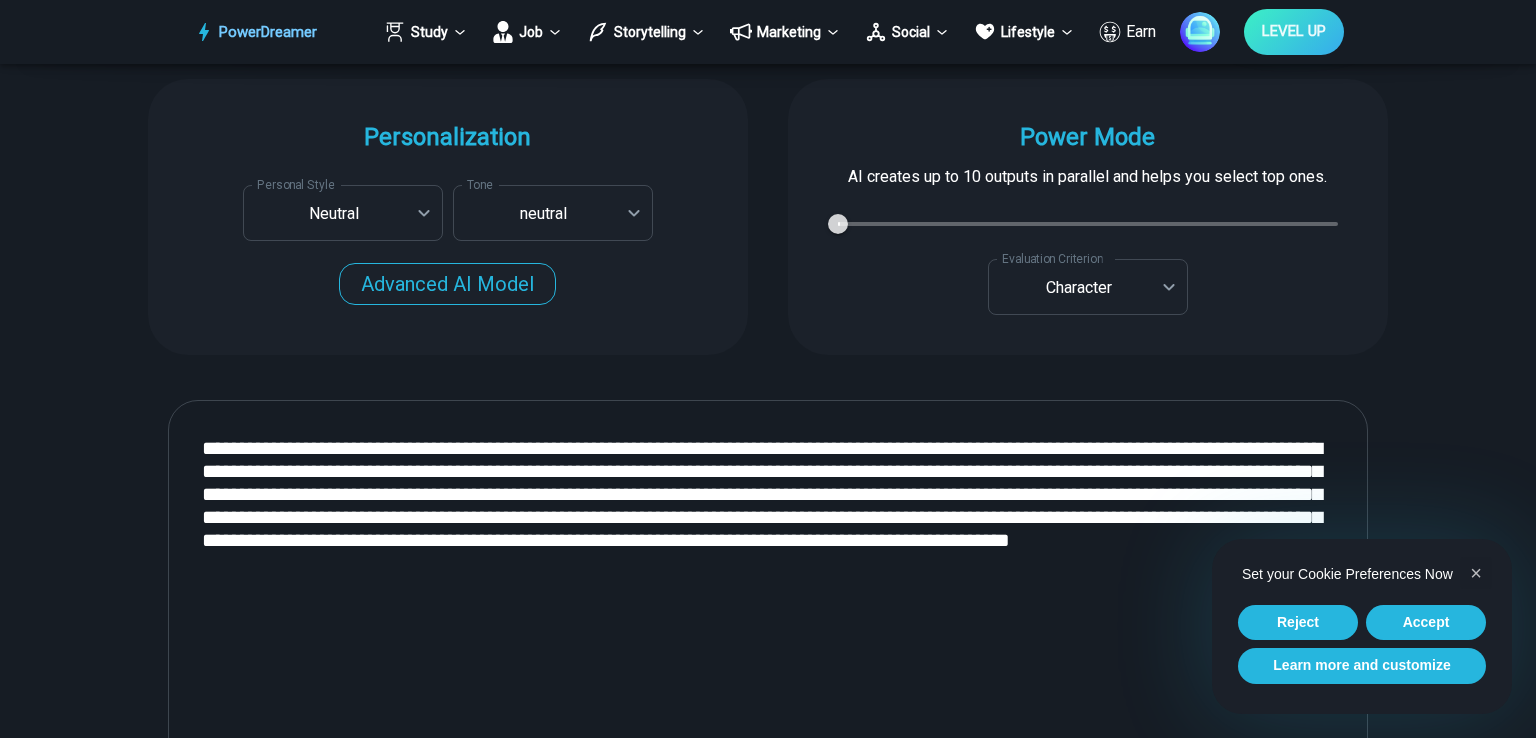 drag, startPoint x: 593, startPoint y: 570, endPoint x: 359, endPoint y: 453, distance: 261.61996 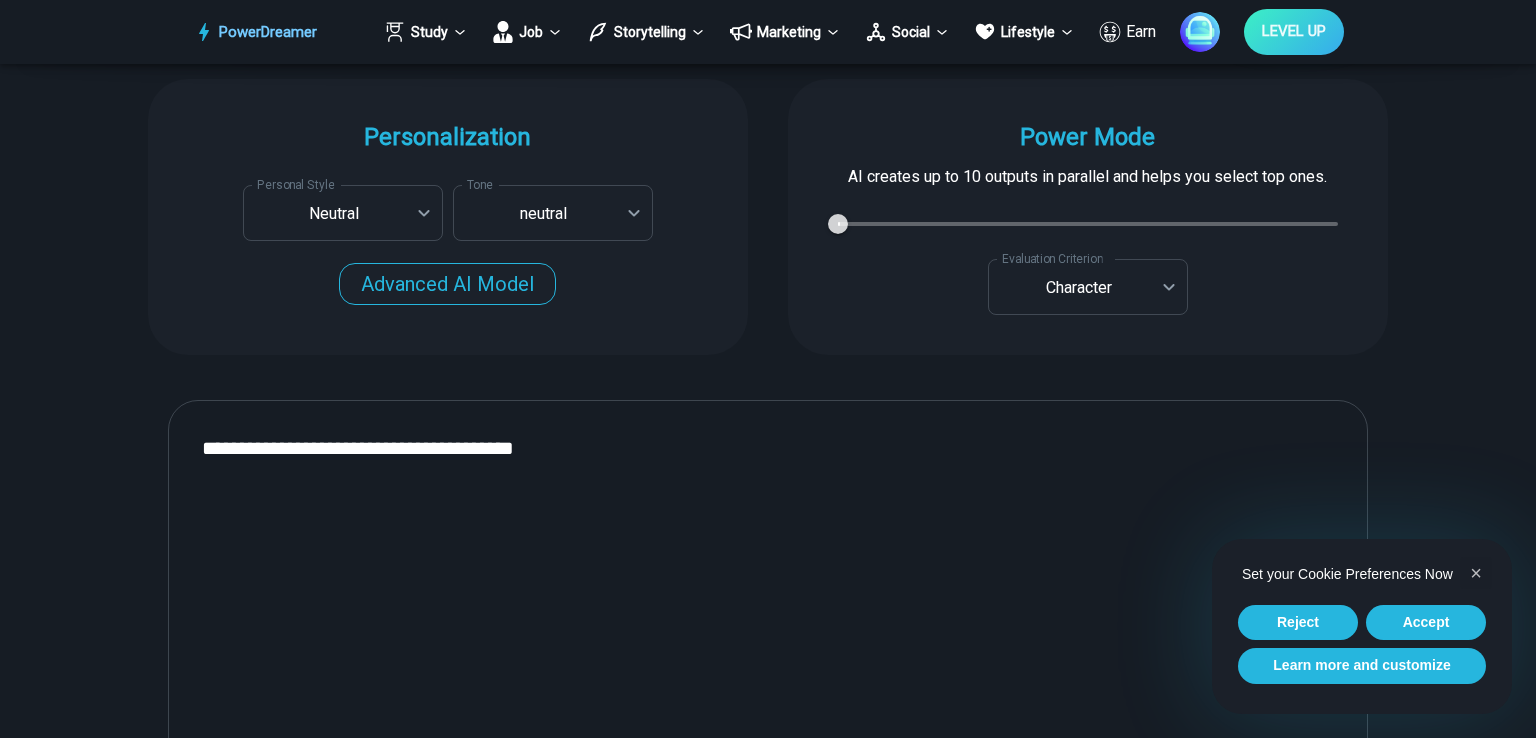 click on "**********" at bounding box center [768, 667] 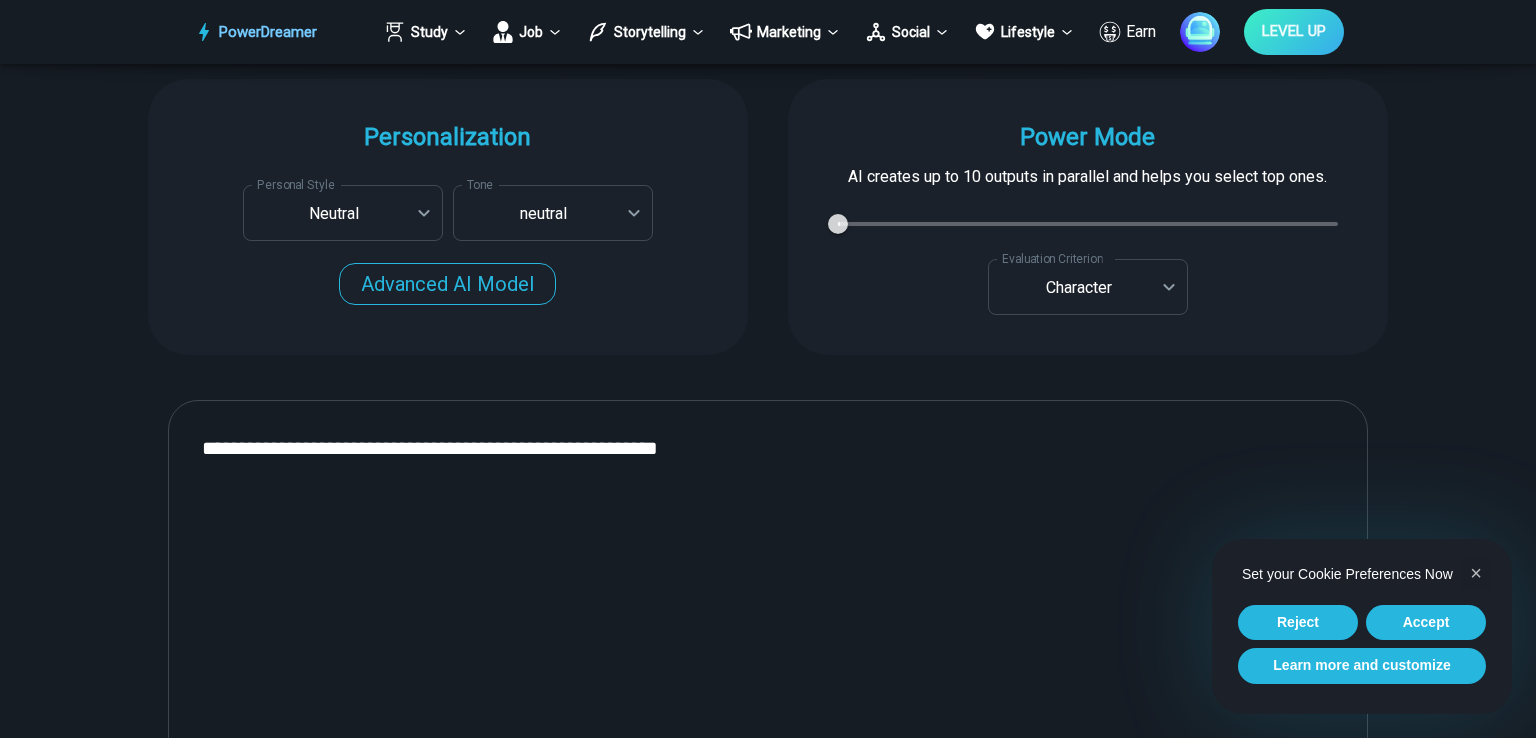 click on "**********" at bounding box center (768, 667) 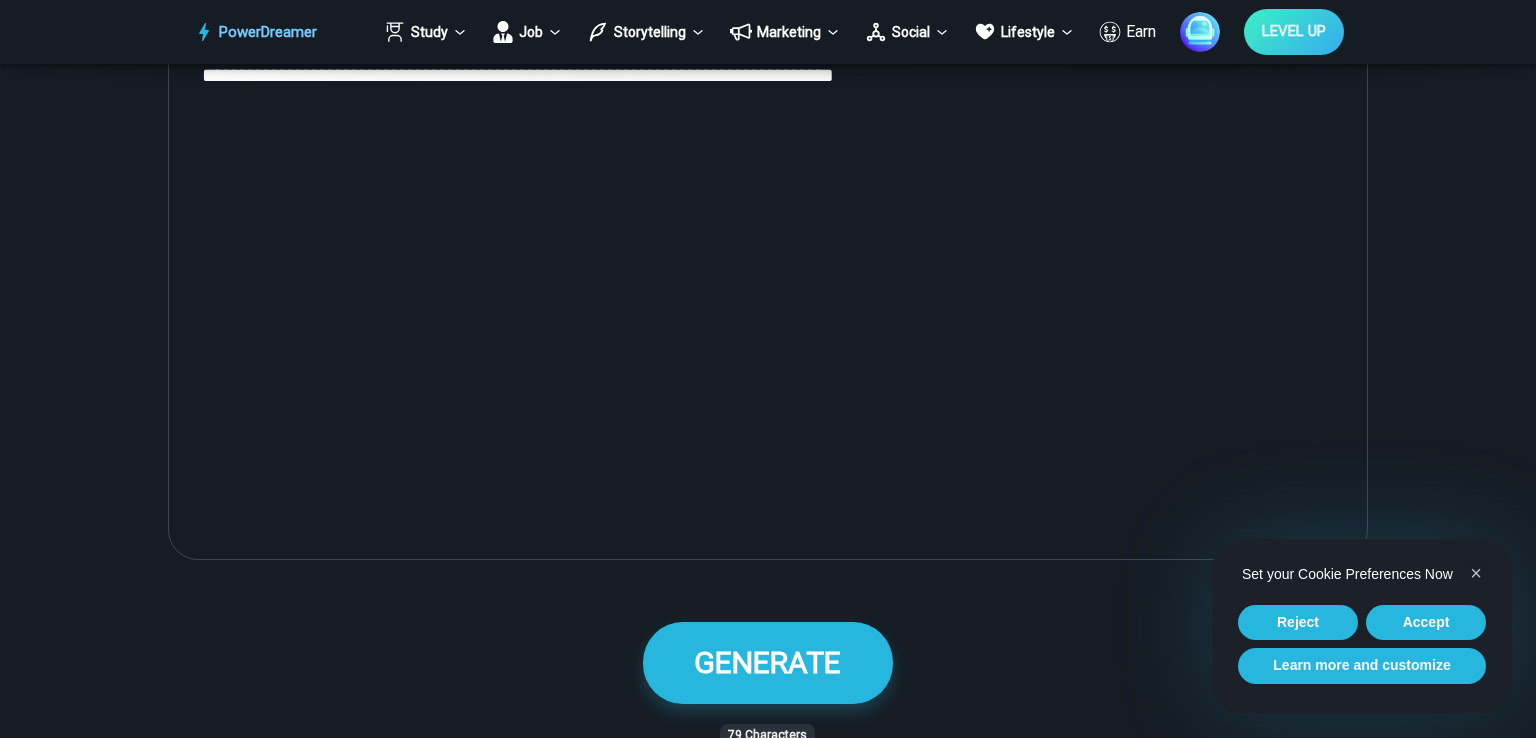 scroll, scrollTop: 1000, scrollLeft: 0, axis: vertical 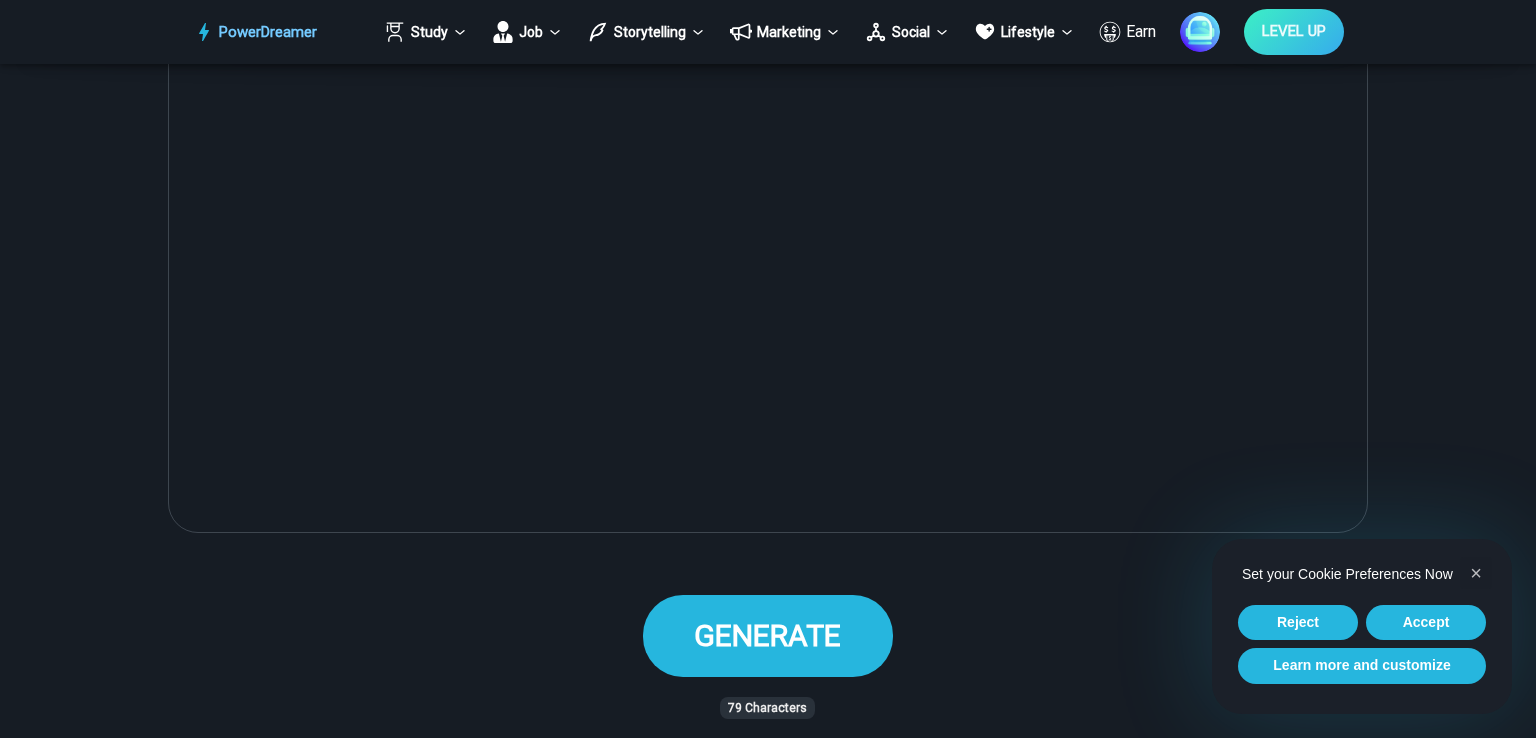 type on "**********" 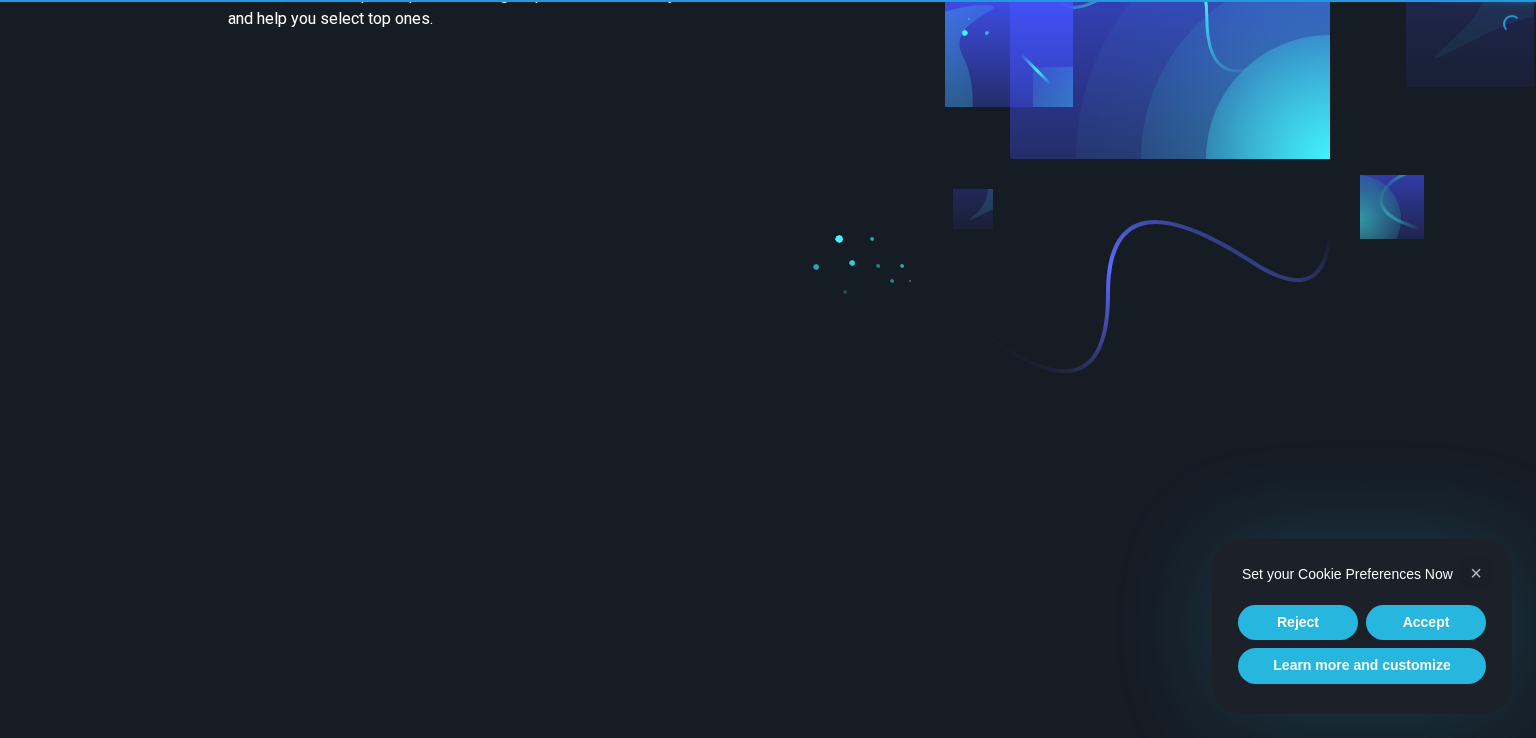 scroll, scrollTop: 0, scrollLeft: 0, axis: both 